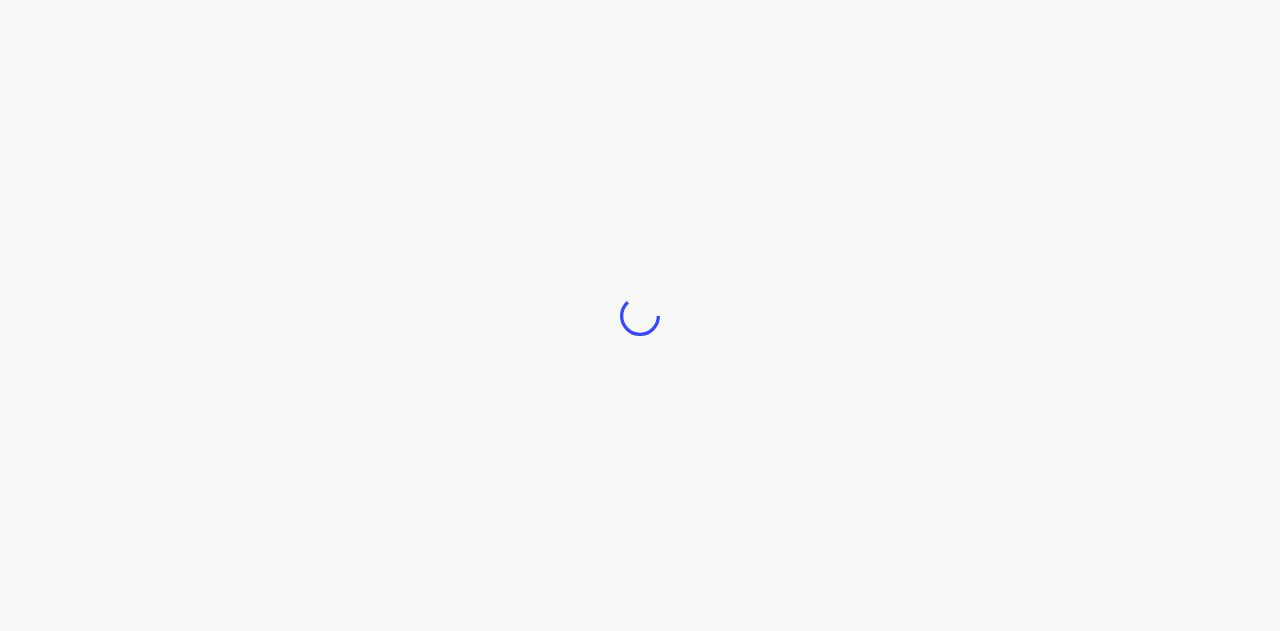 scroll, scrollTop: 0, scrollLeft: 0, axis: both 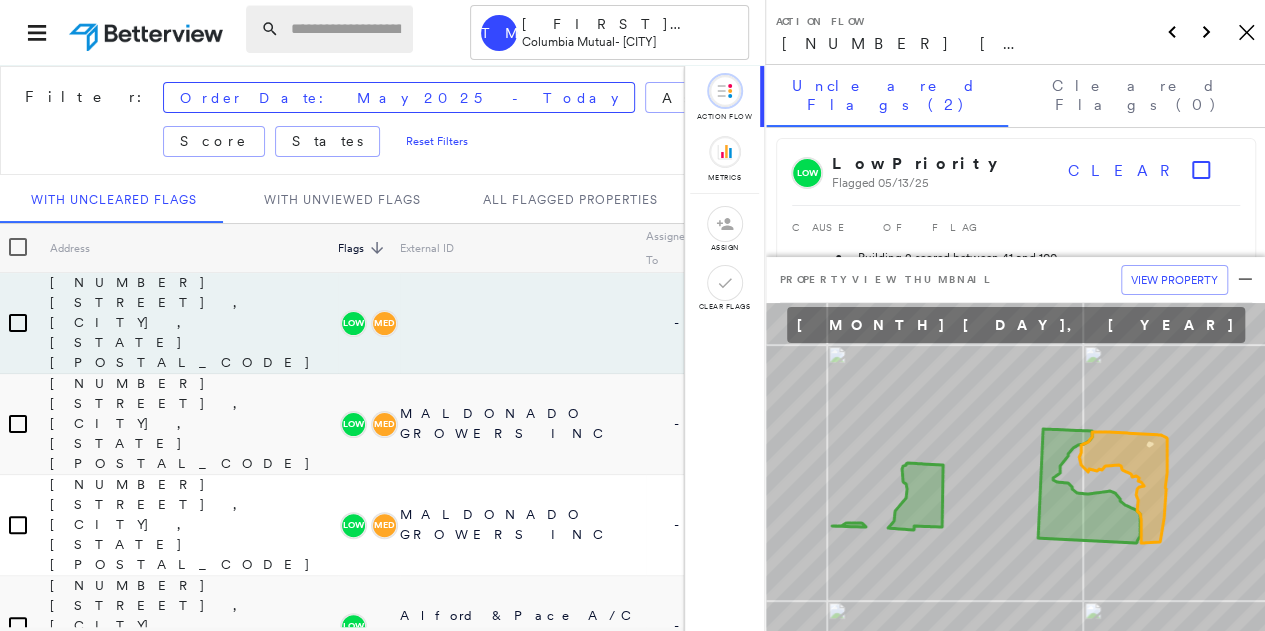 click at bounding box center (346, 29) 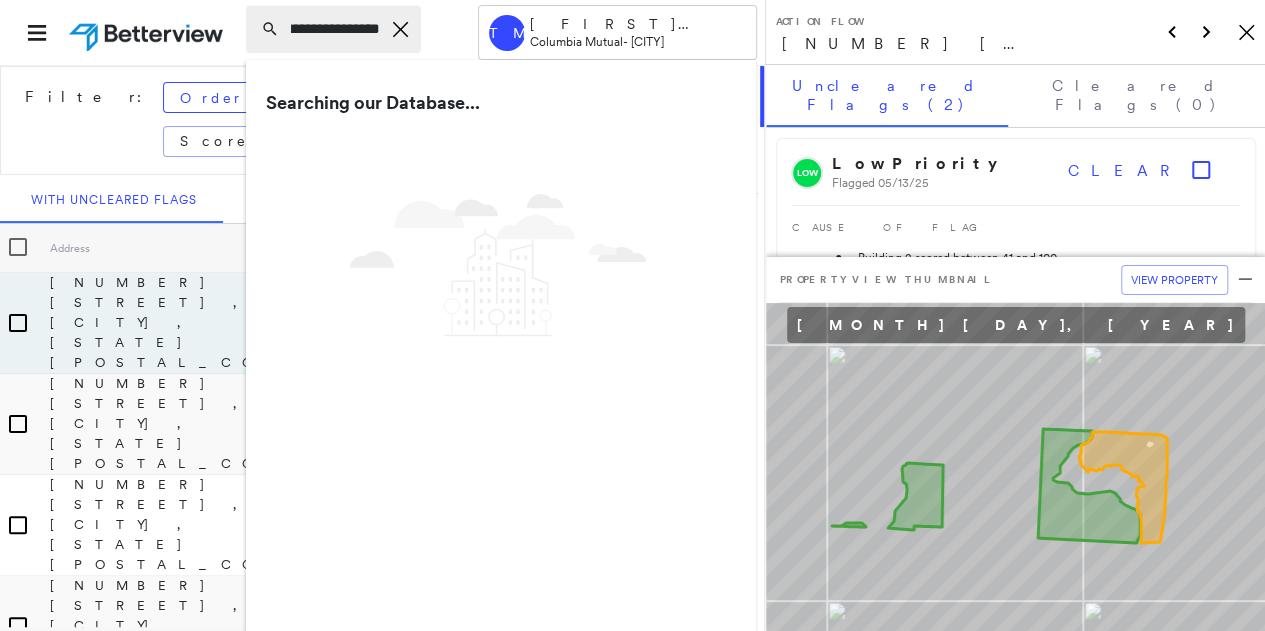scroll, scrollTop: 0, scrollLeft: 73, axis: horizontal 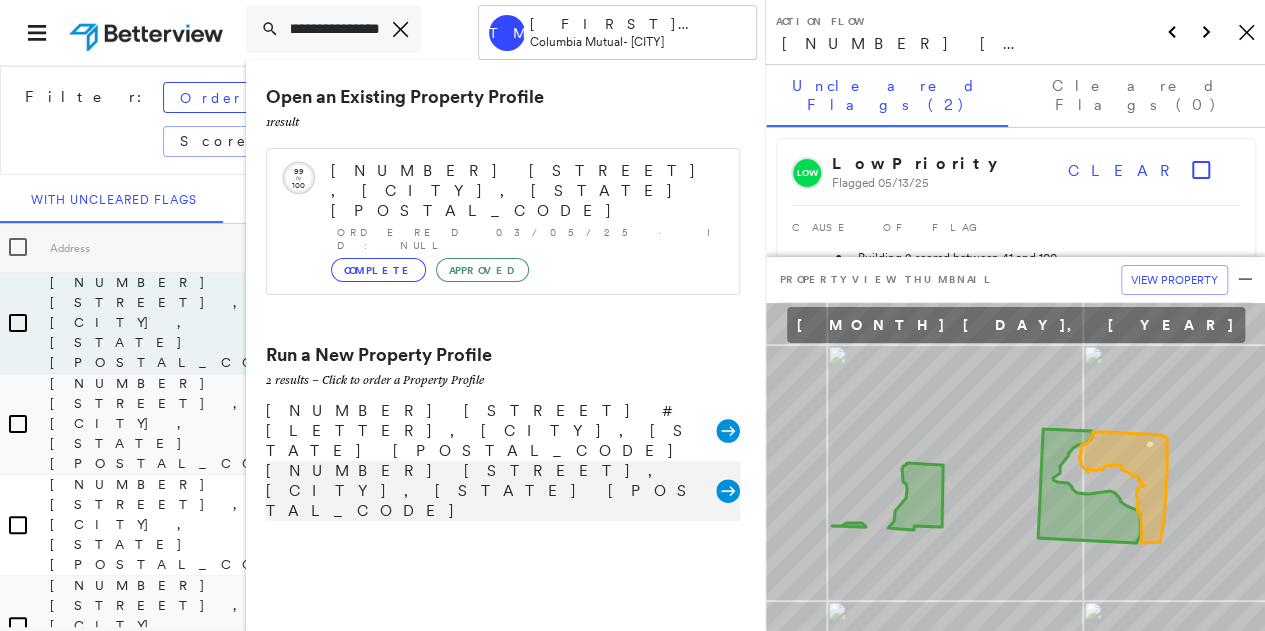type on "**********" 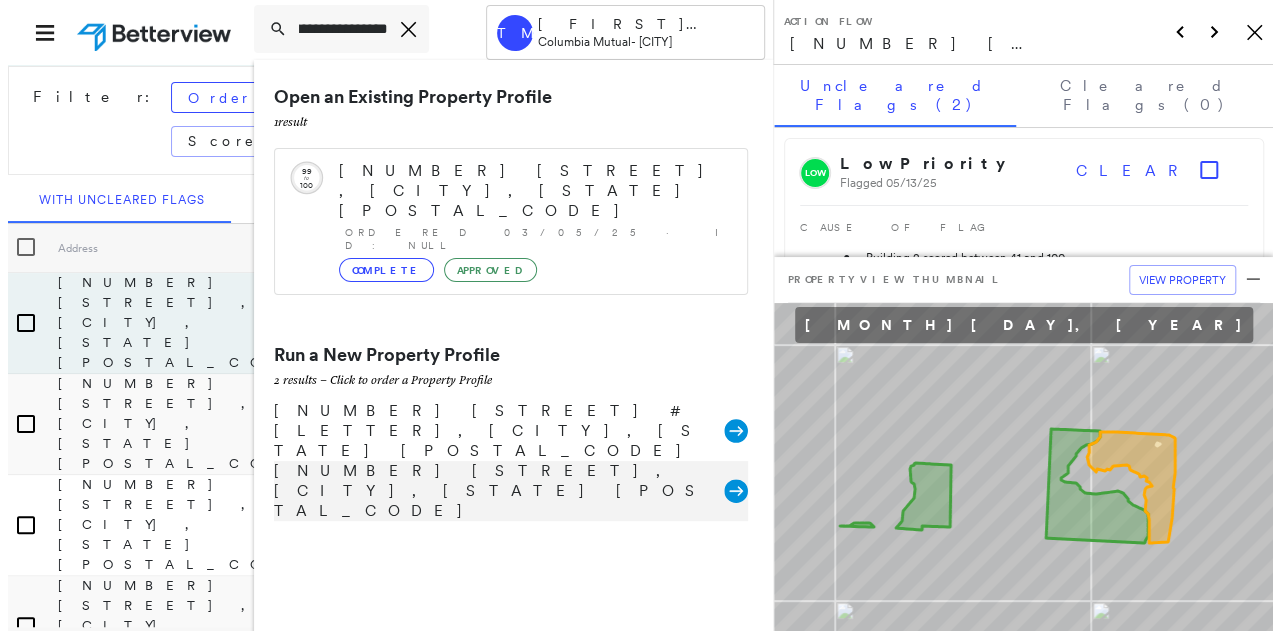 scroll, scrollTop: 0, scrollLeft: 0, axis: both 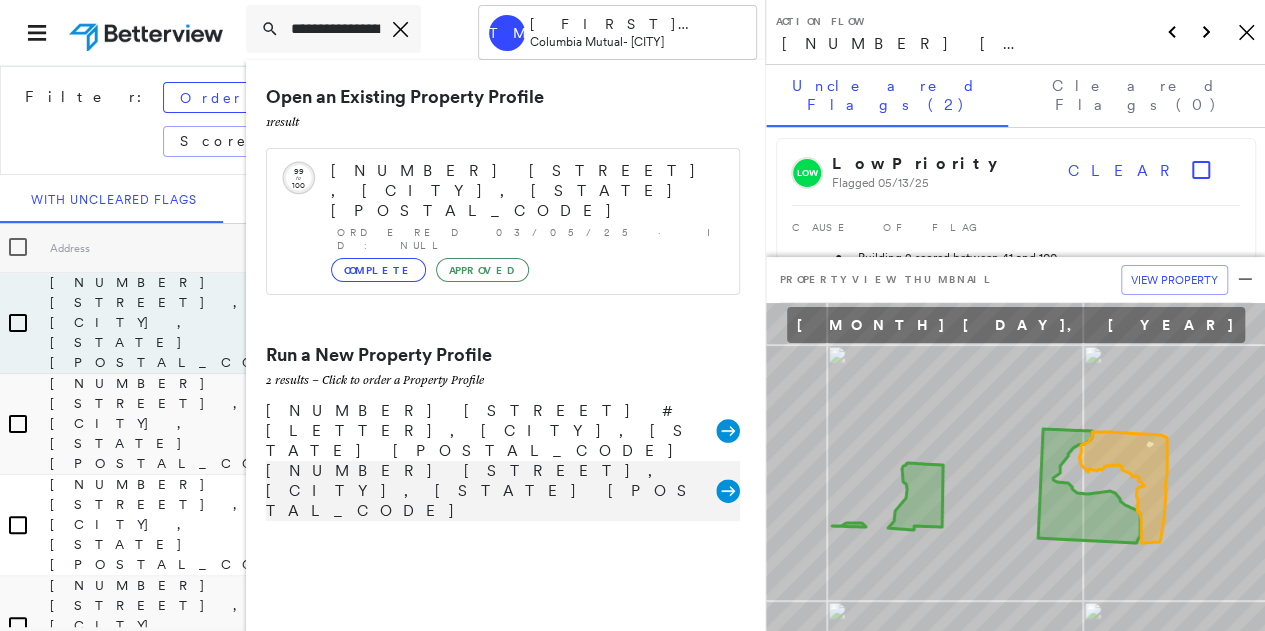 click on "[NUMBER] [STREET], [CITY], [STATE] [POSTAL_CODE] Group Created with Sketch." at bounding box center (503, 491) 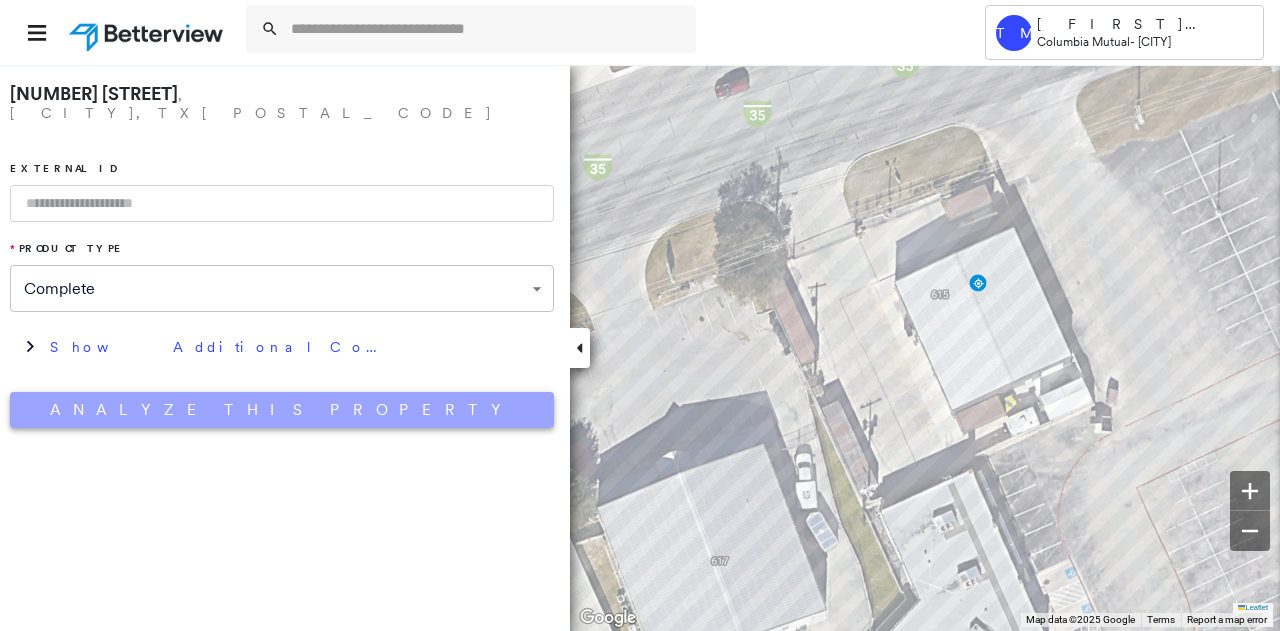 click on "Analyze This Property" at bounding box center (282, 410) 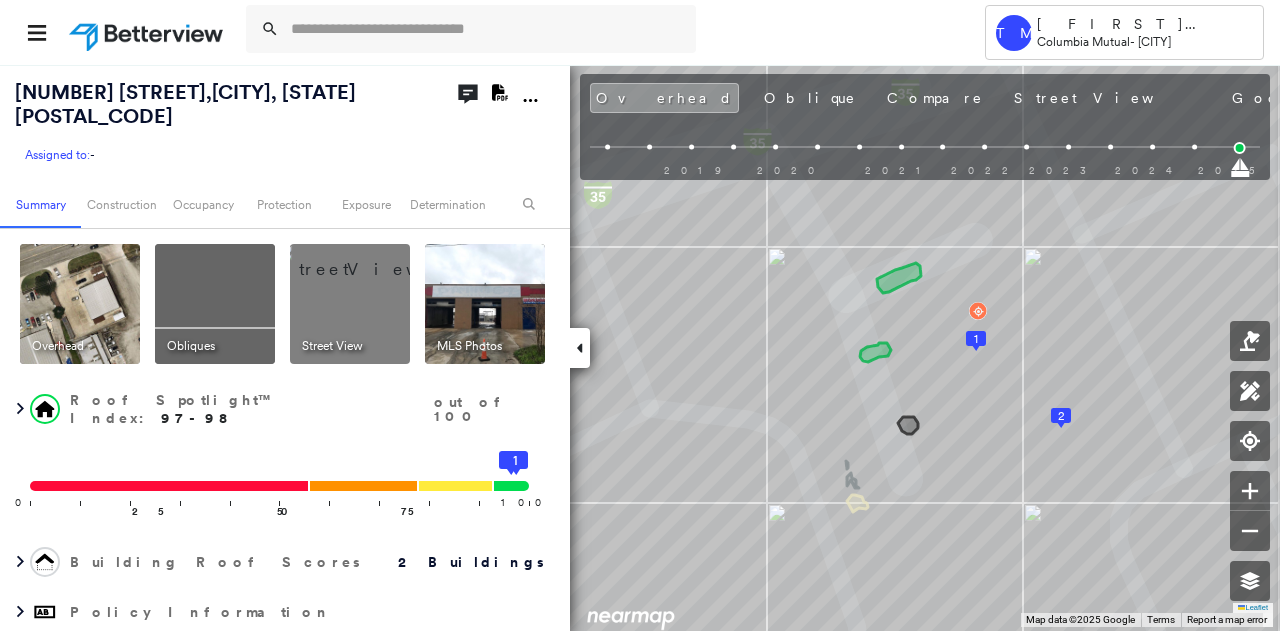 click 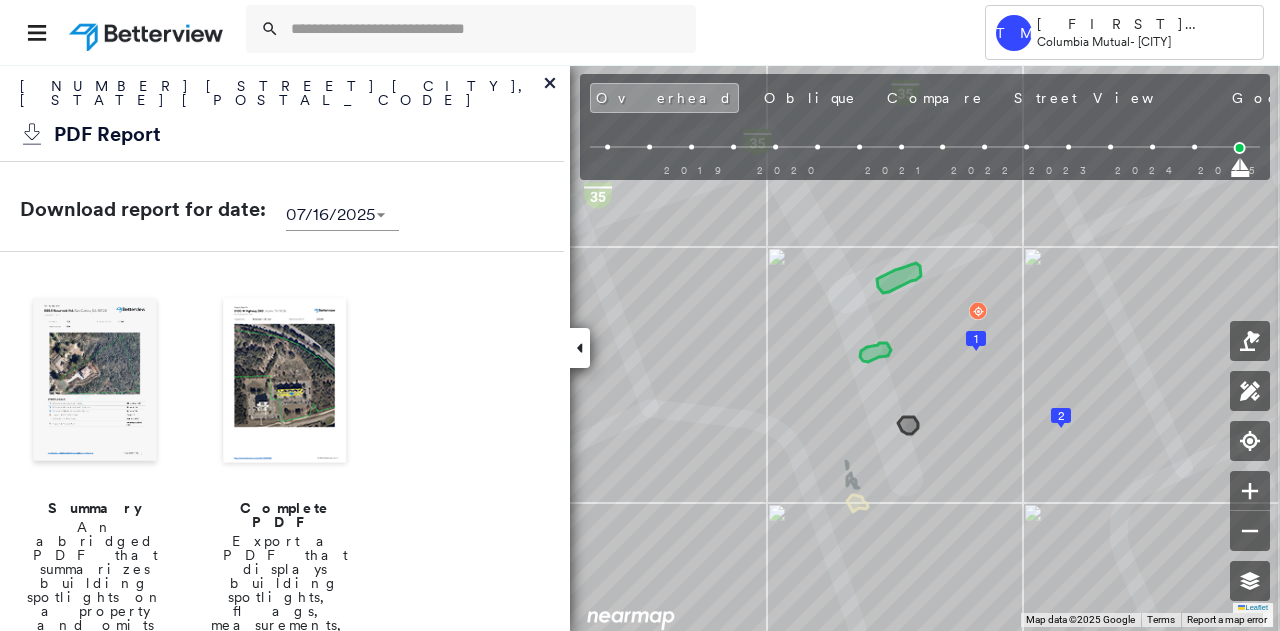 click at bounding box center (285, 382) 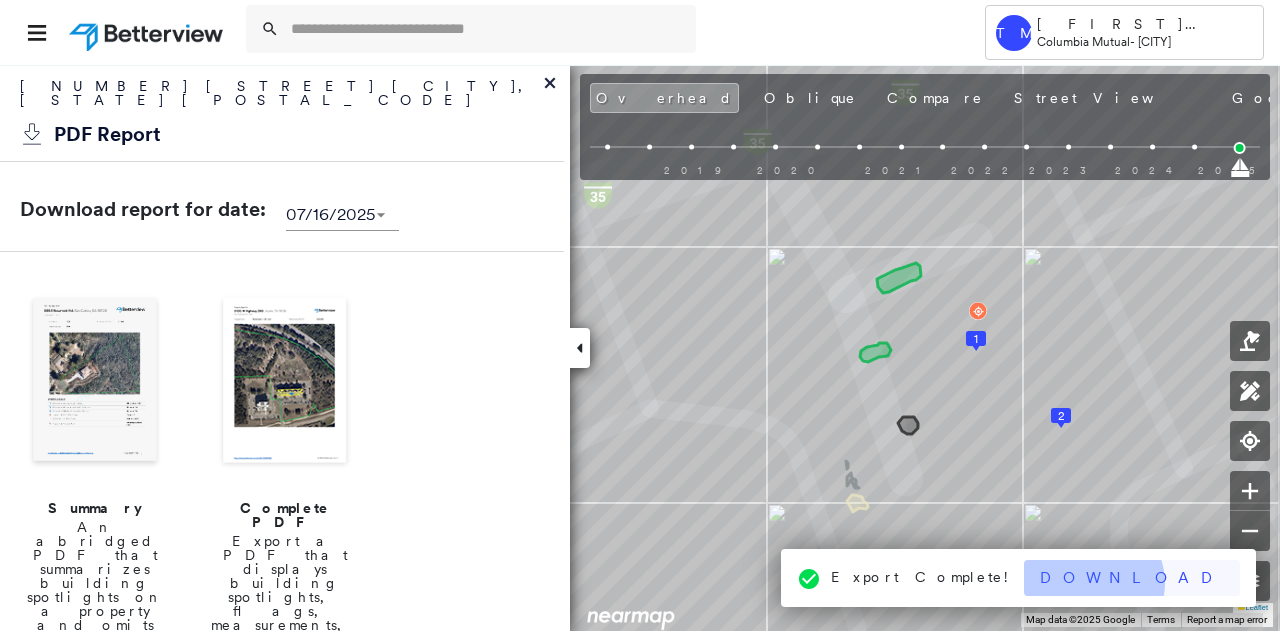 click on "Download" at bounding box center [1132, 578] 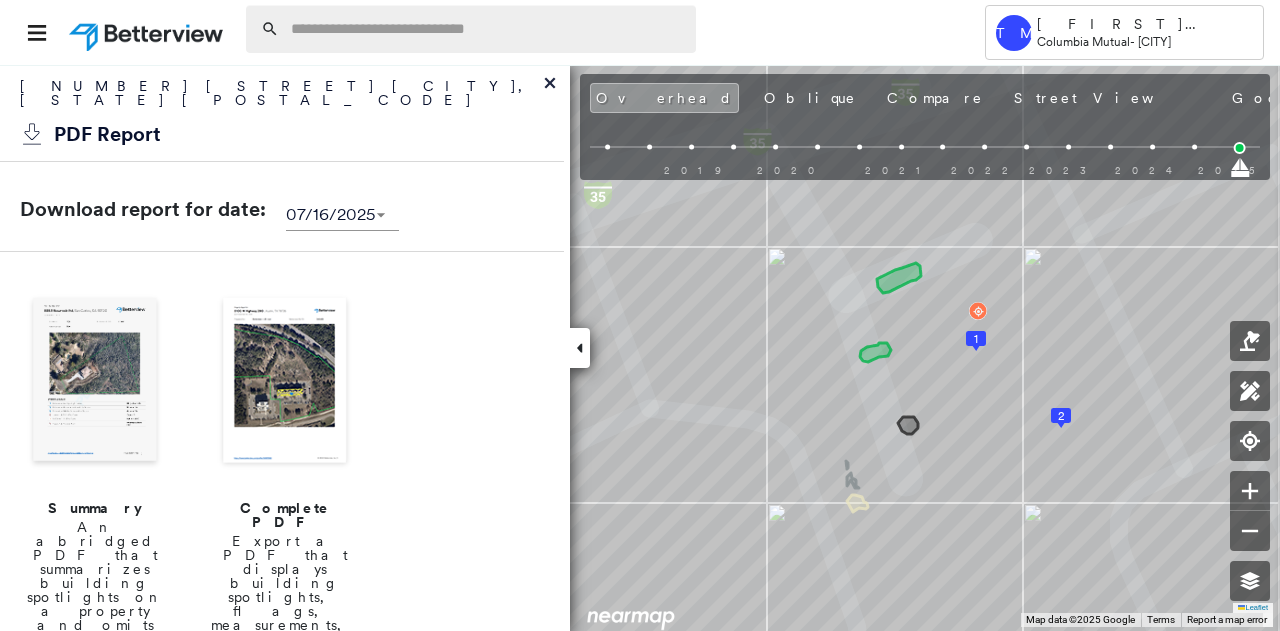 click at bounding box center [487, 29] 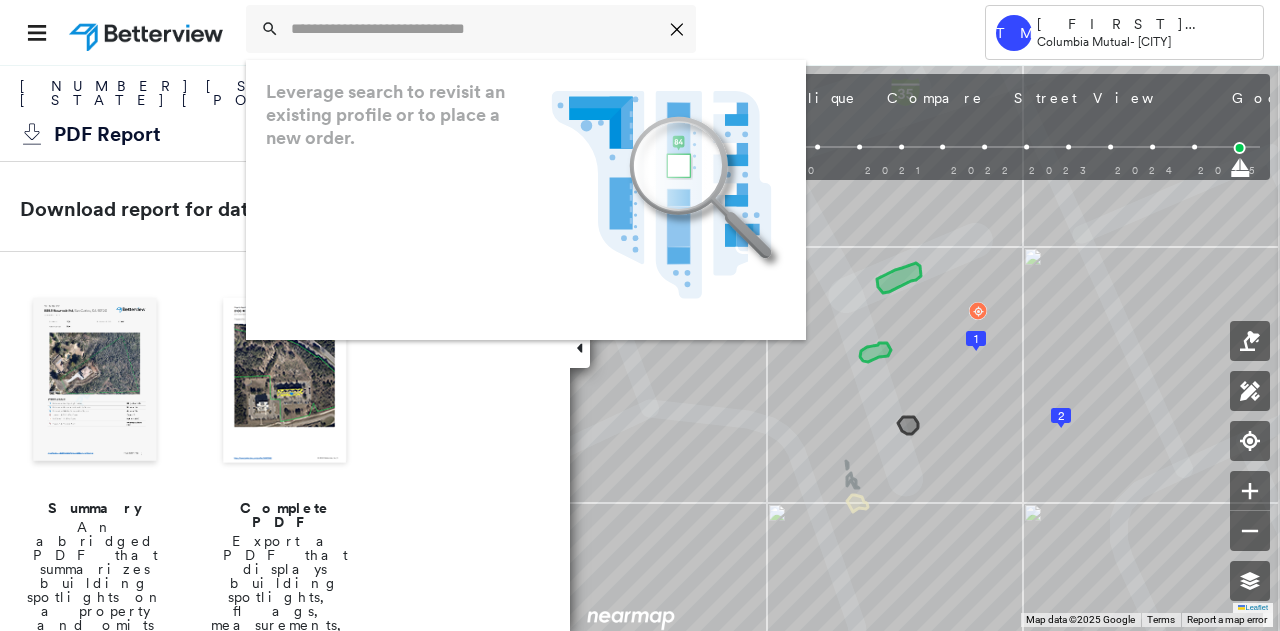 drag, startPoint x: 94, startPoint y: 75, endPoint x: 63, endPoint y: 81, distance: 31.575306 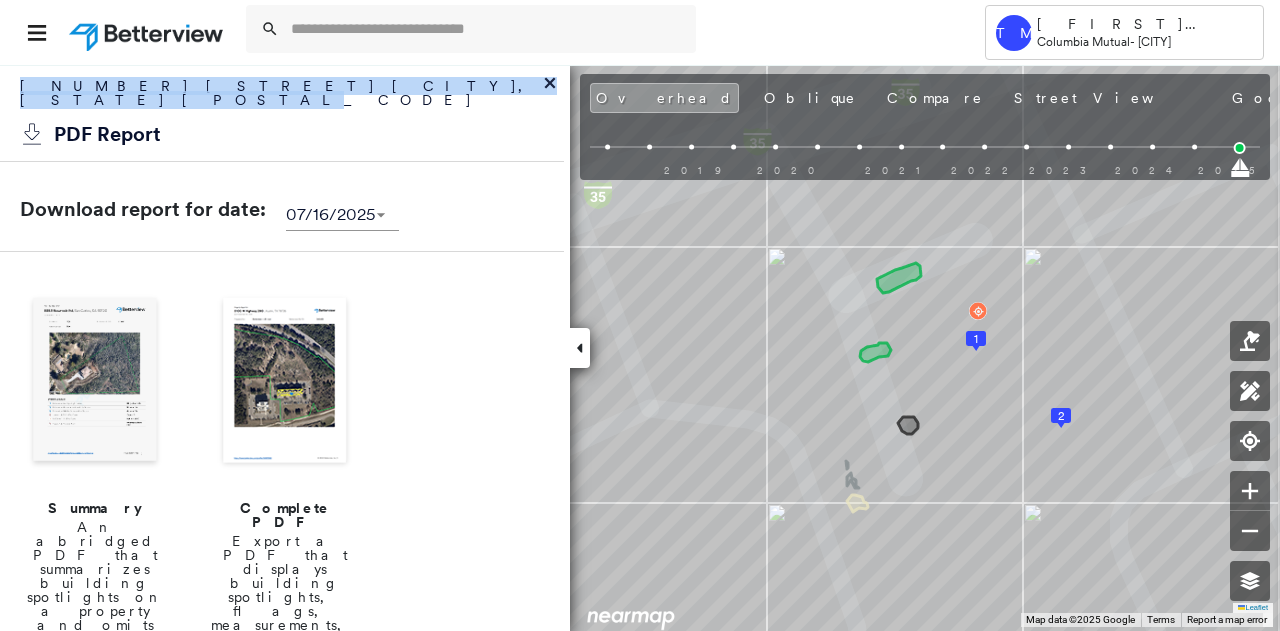 drag, startPoint x: 23, startPoint y: 84, endPoint x: 304, endPoint y: 89, distance: 281.0445 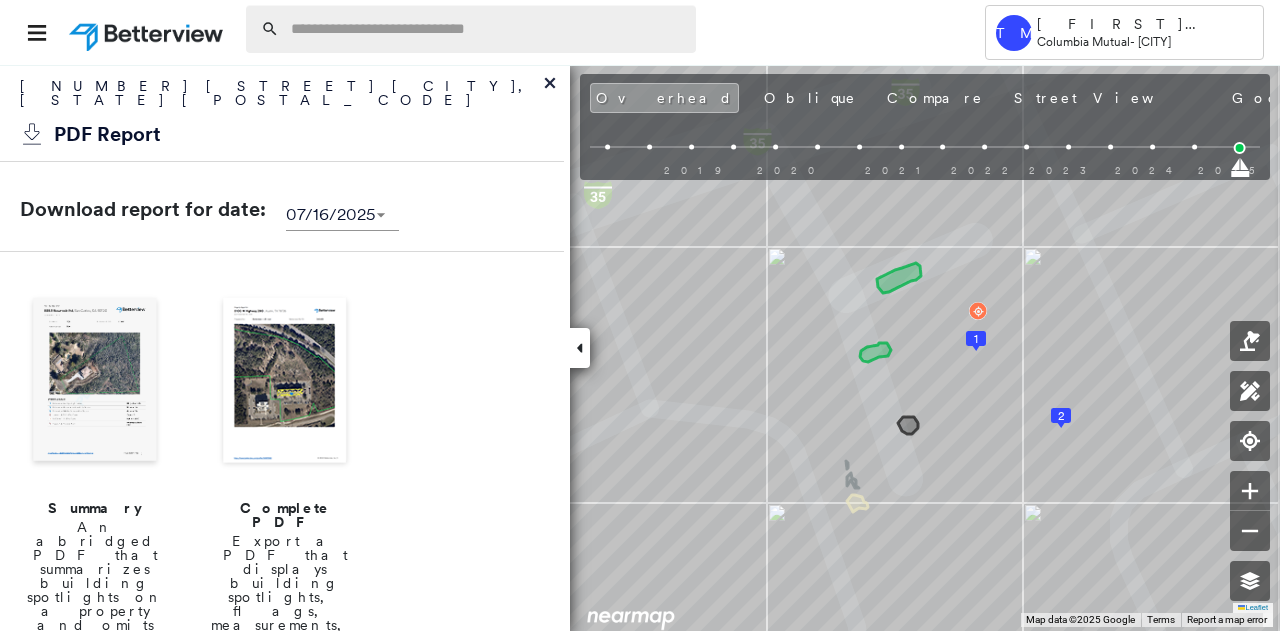 click at bounding box center [487, 29] 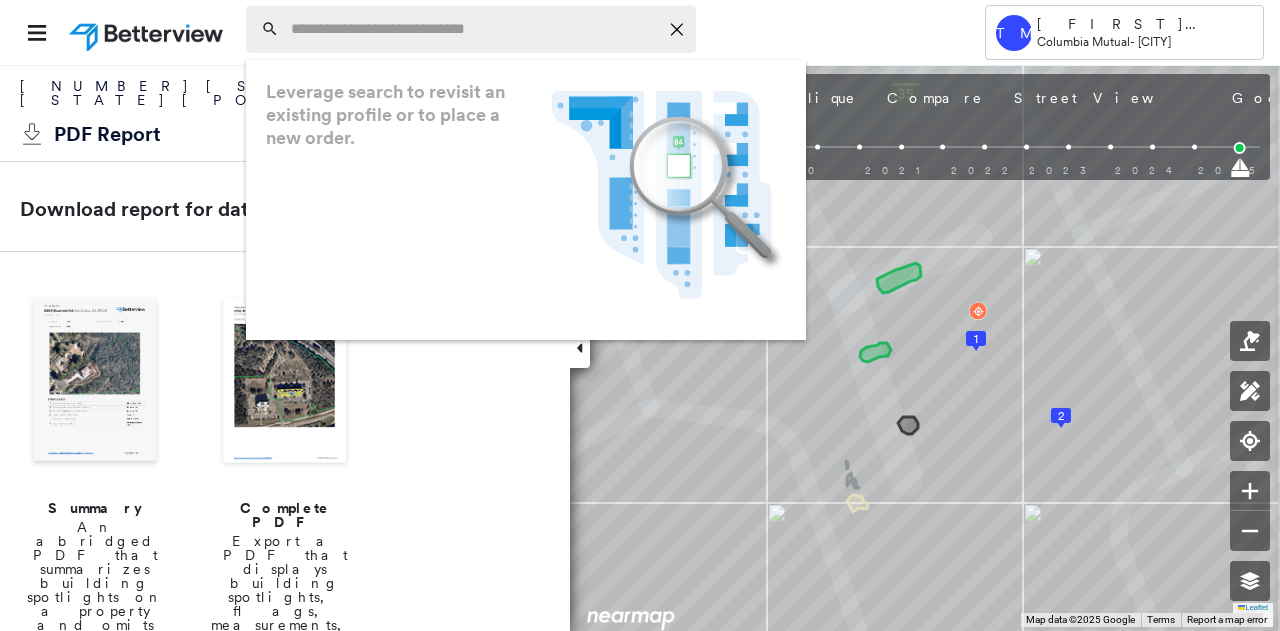 paste on "**********" 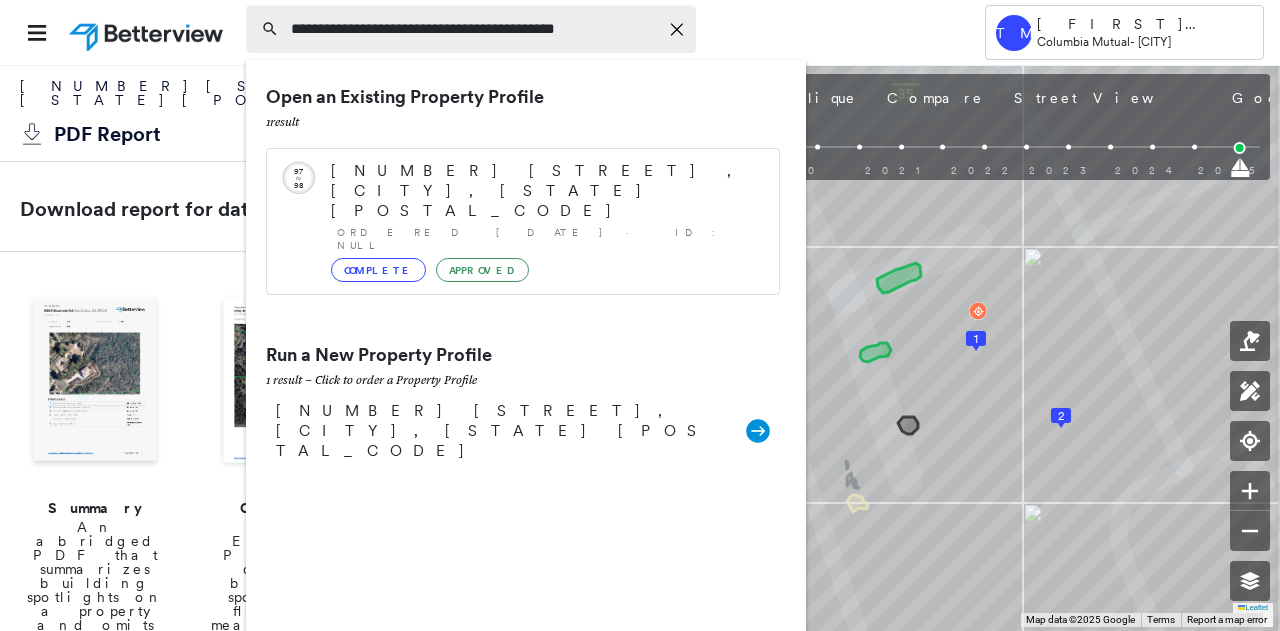 click on "**********" at bounding box center [474, 29] 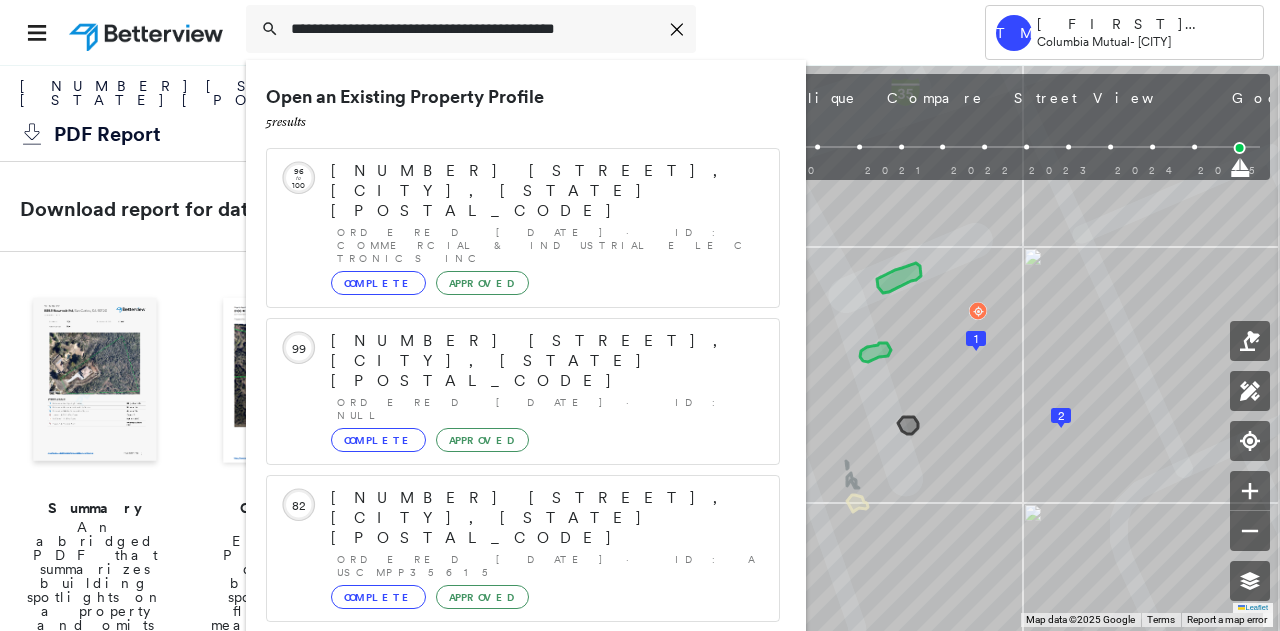 type on "**********" 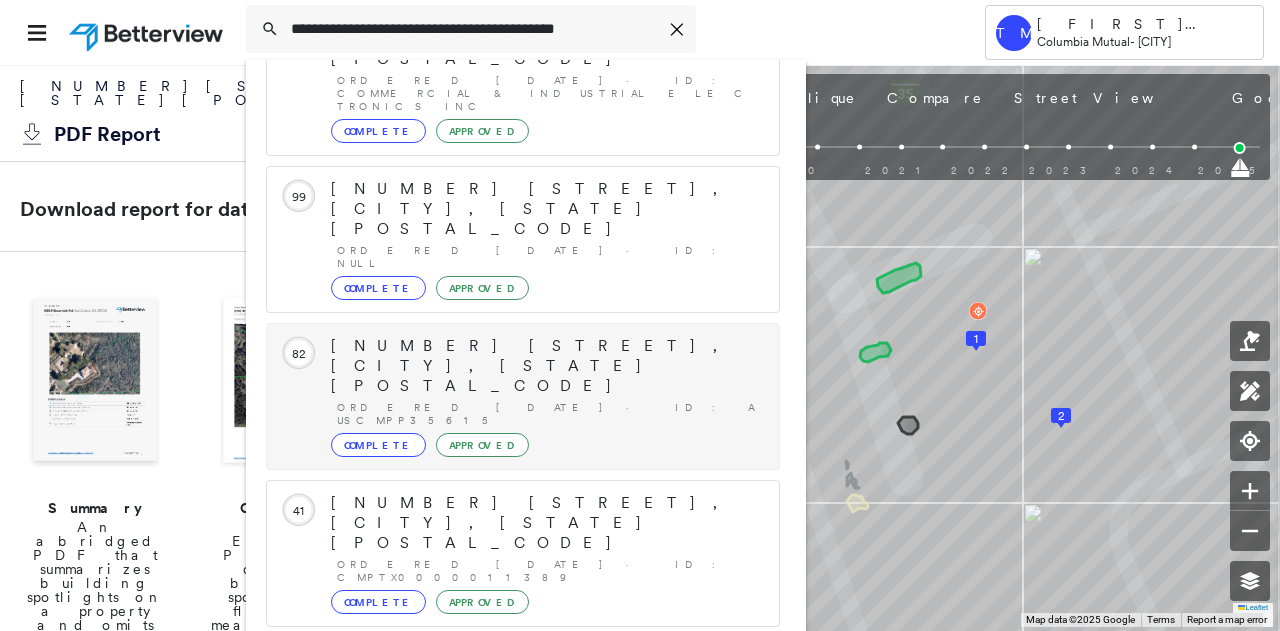 scroll, scrollTop: 154, scrollLeft: 0, axis: vertical 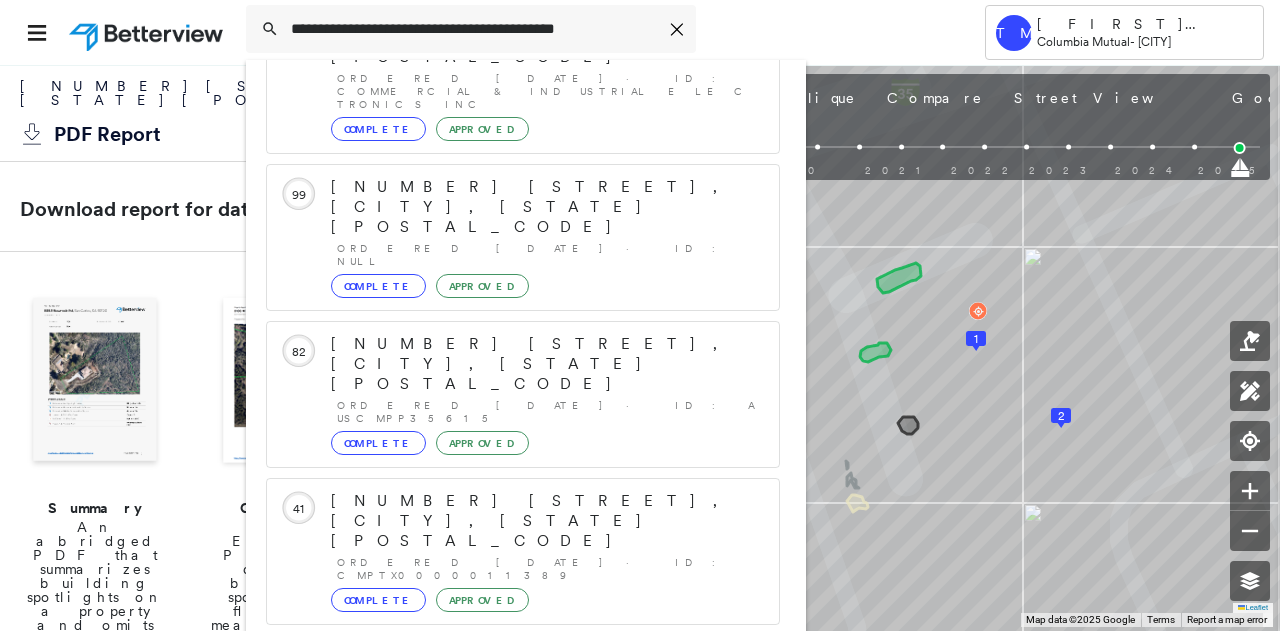 click on "[NUMBER] [STREET], [CITY], [STATE] [POSTAL_CODE] Group Created with Sketch." at bounding box center (523, 918) 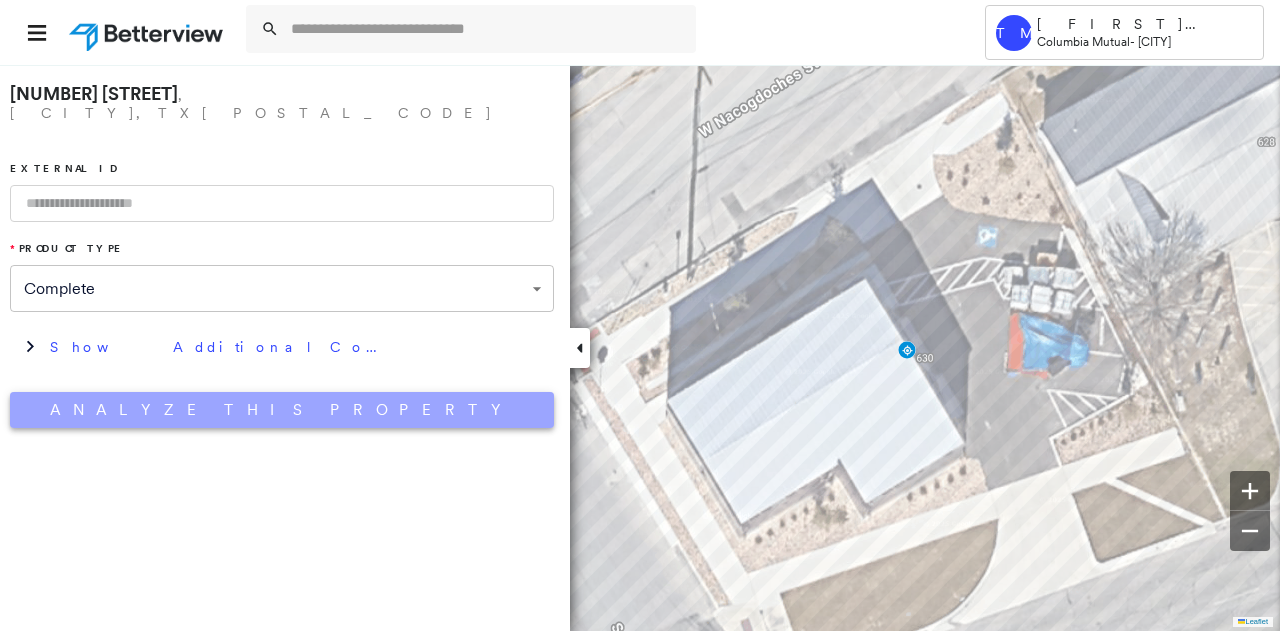 click on "Analyze This Property" at bounding box center [282, 410] 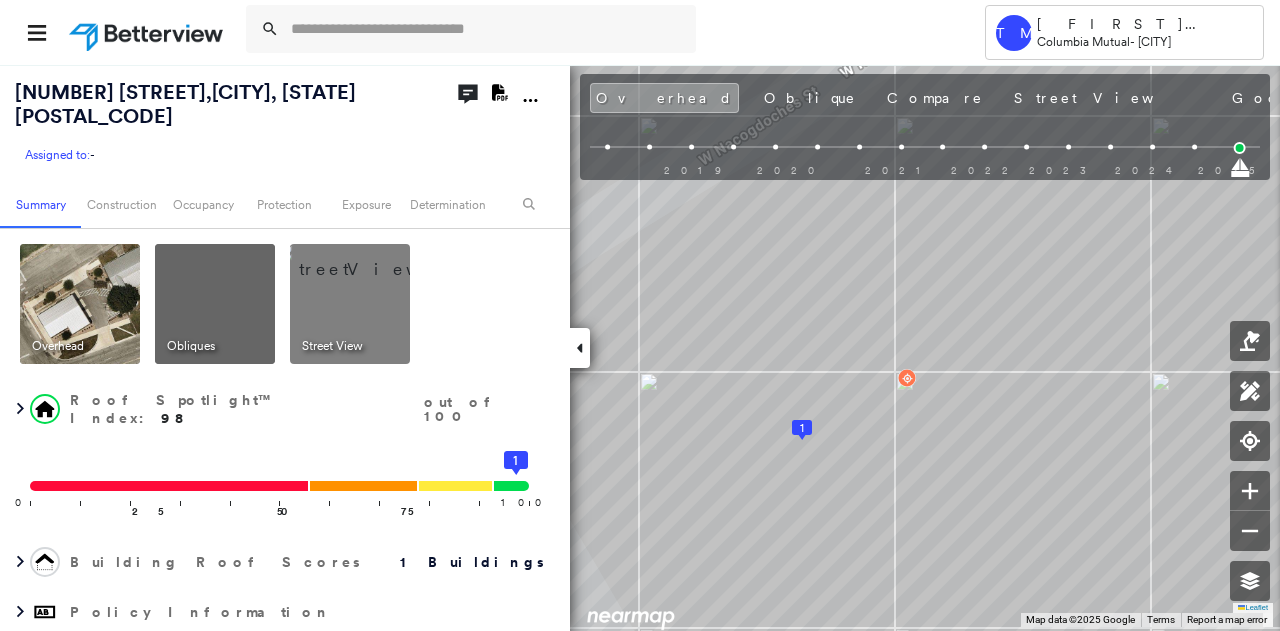 click on "Download PDF Report" 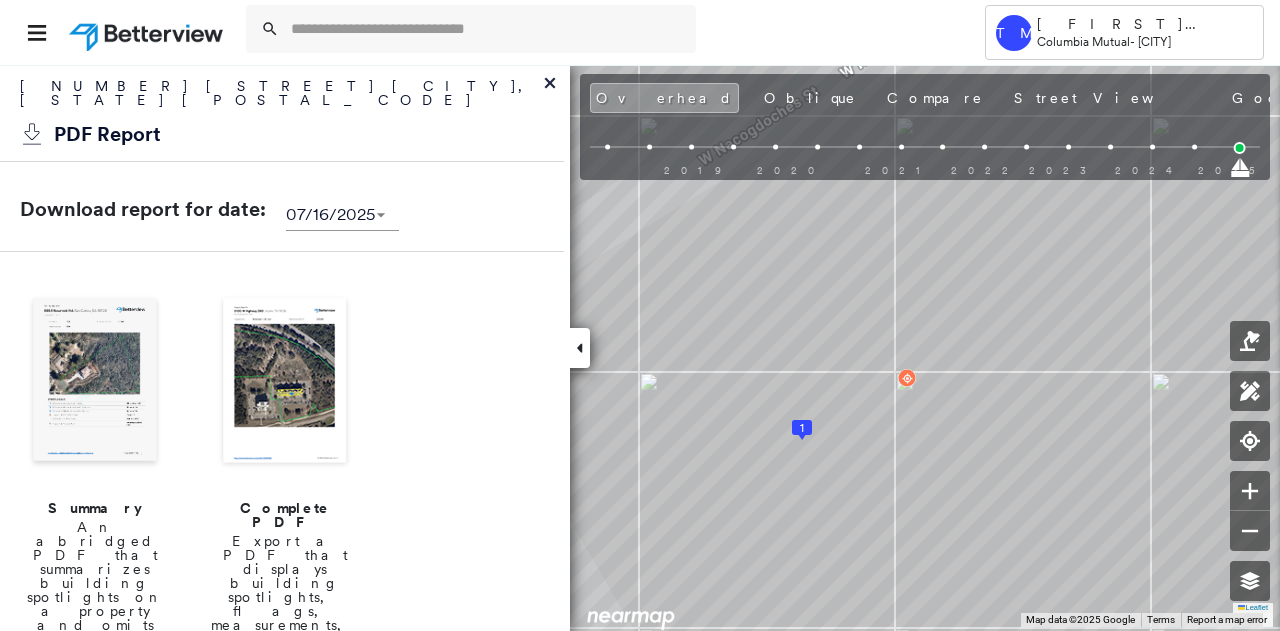 click at bounding box center [285, 382] 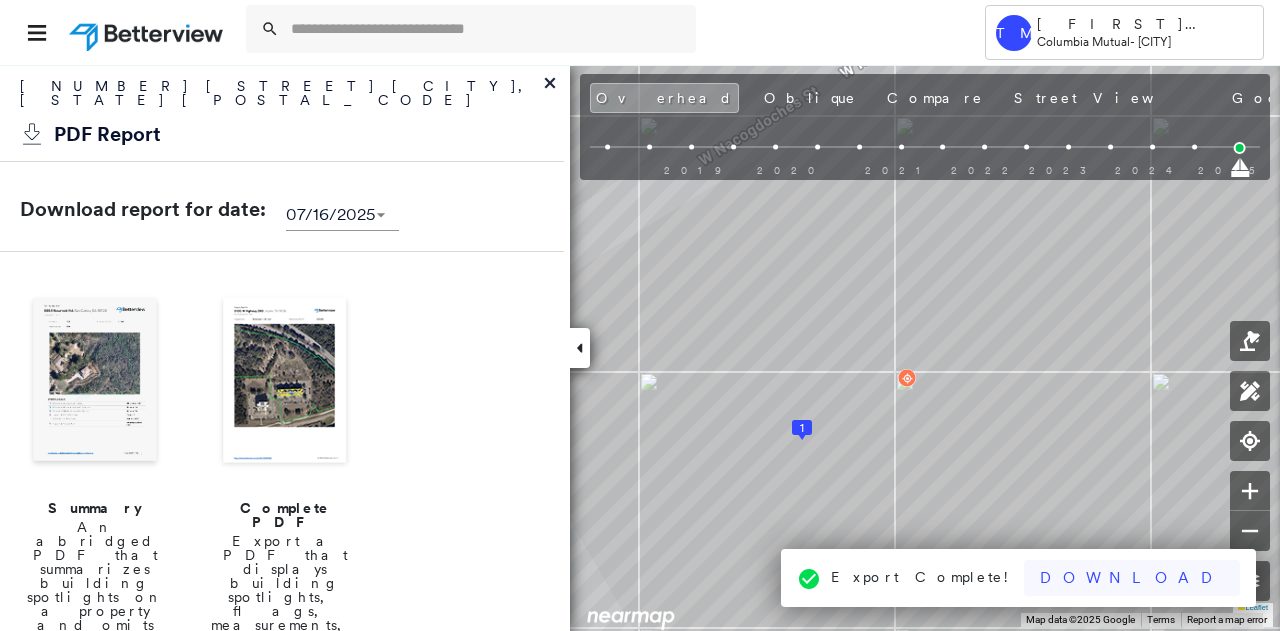 click on "Download" at bounding box center [1132, 578] 